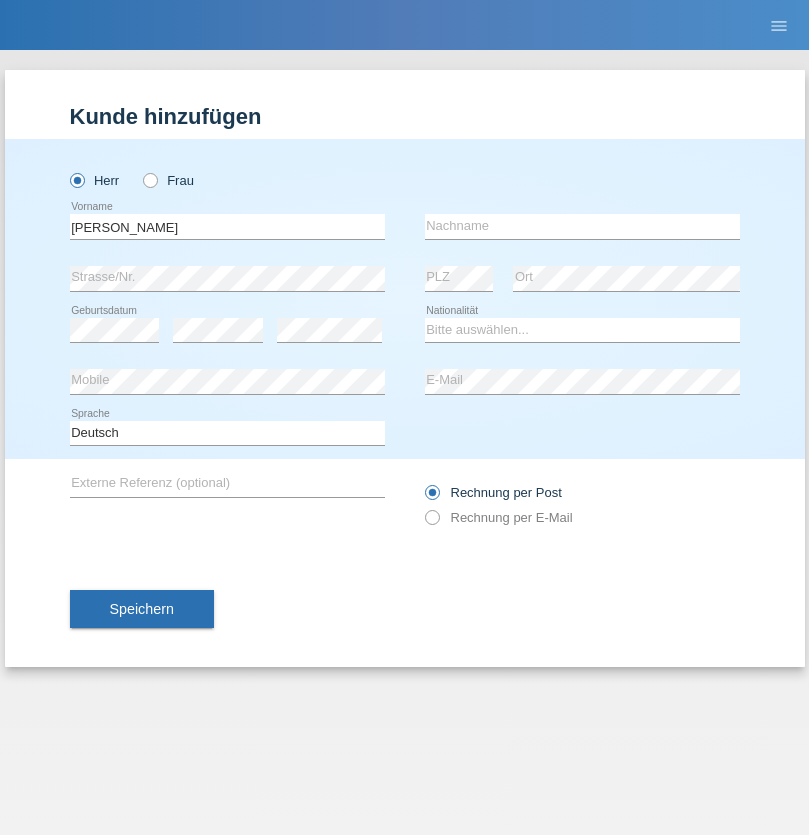 scroll, scrollTop: 0, scrollLeft: 0, axis: both 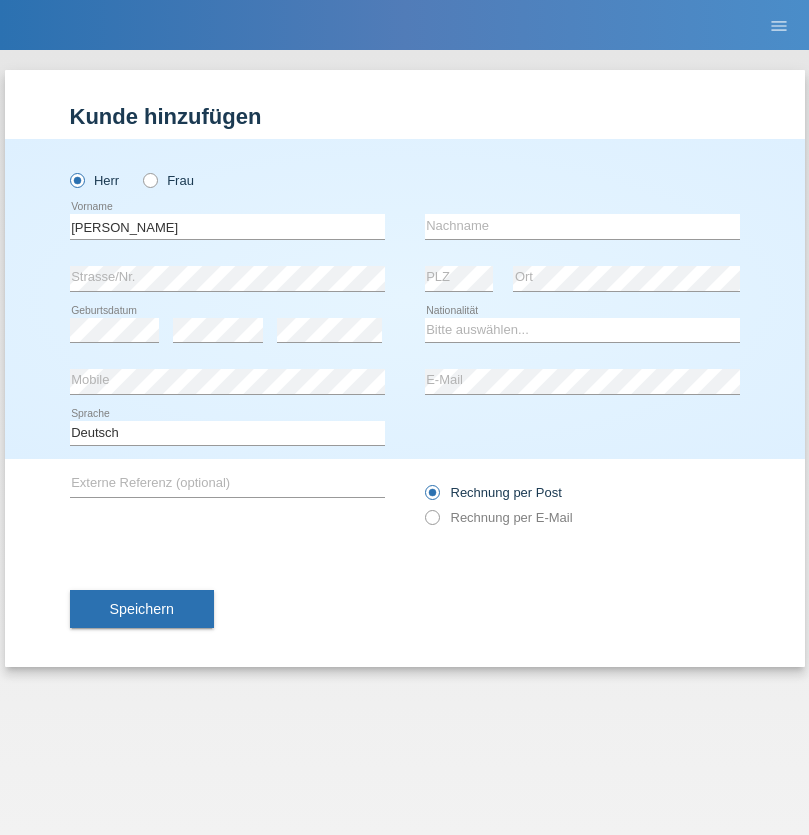 type on "[PERSON_NAME]" 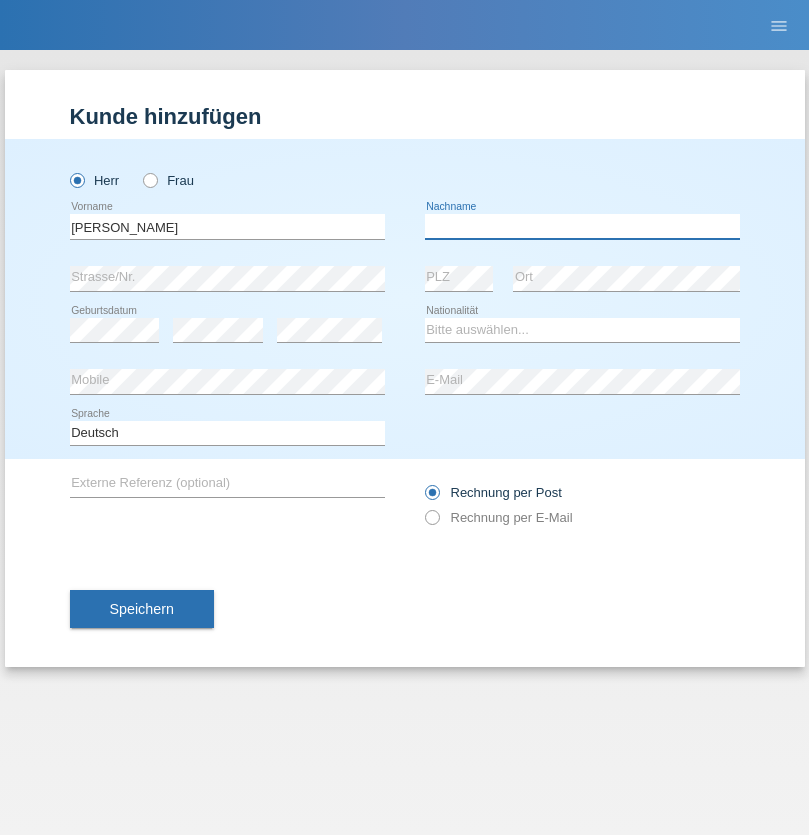 click at bounding box center (582, 226) 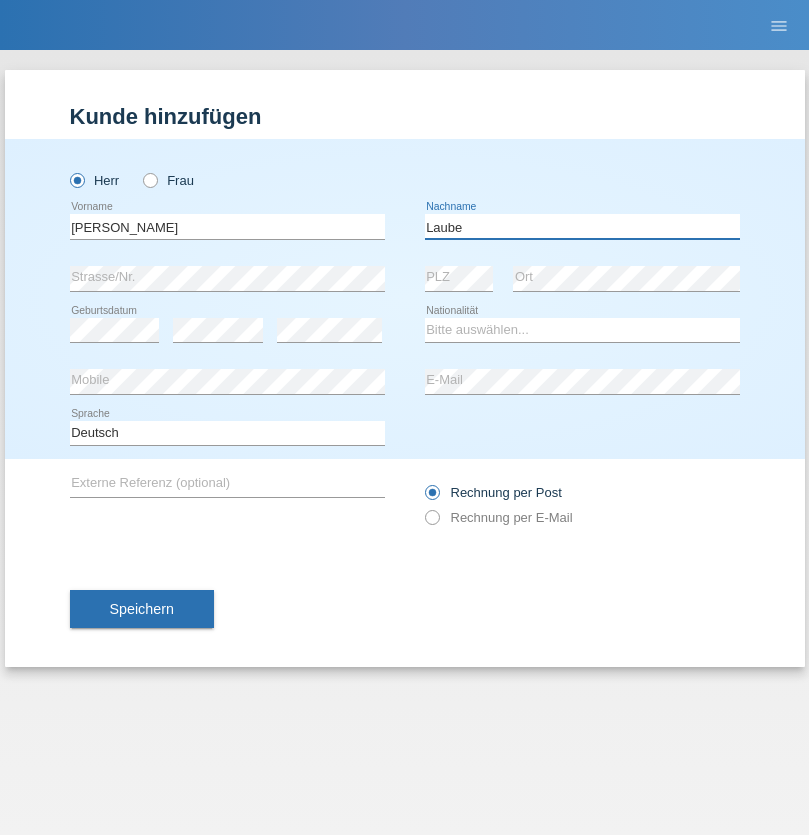 type on "Laube" 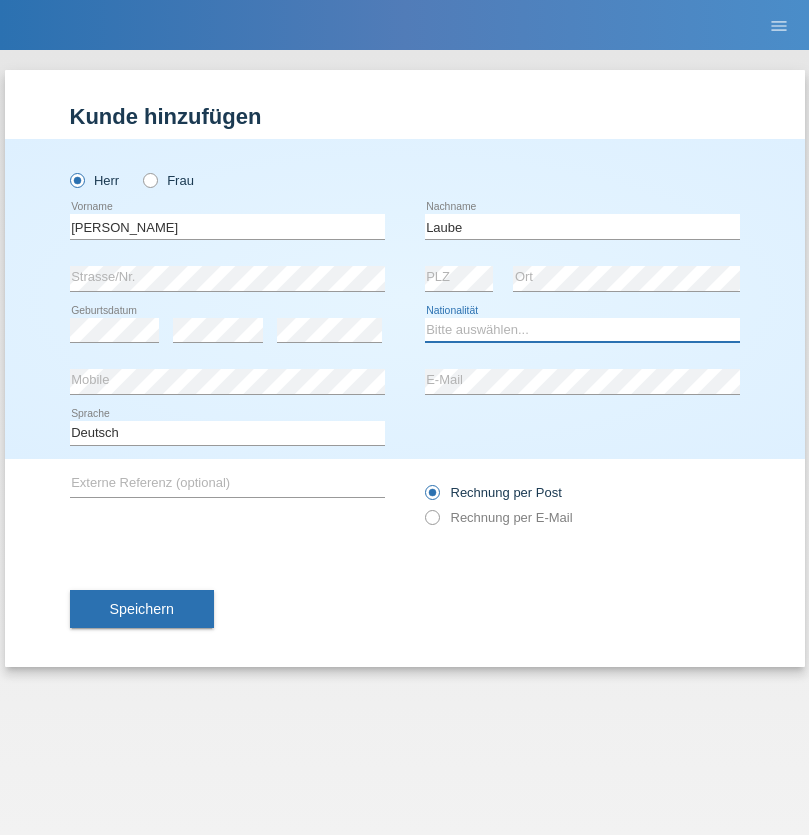 select on "DE" 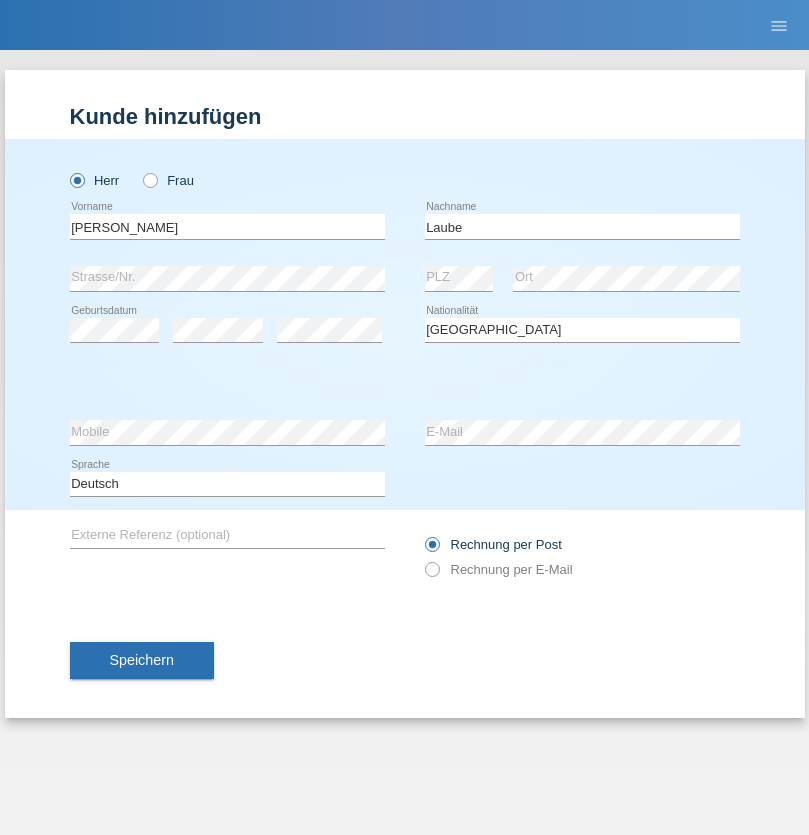 select on "C" 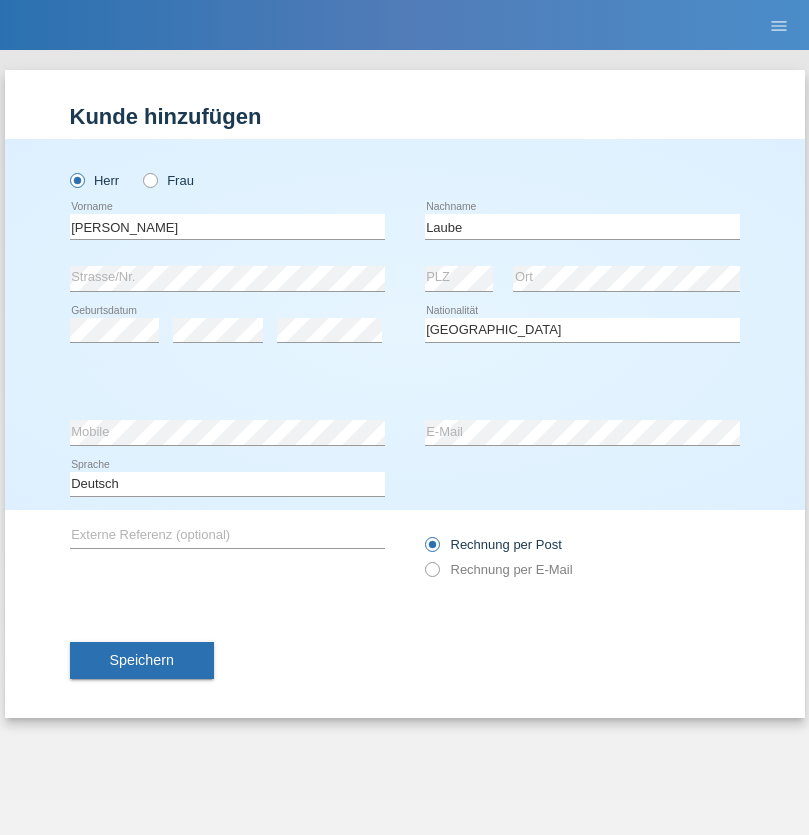 select on "01" 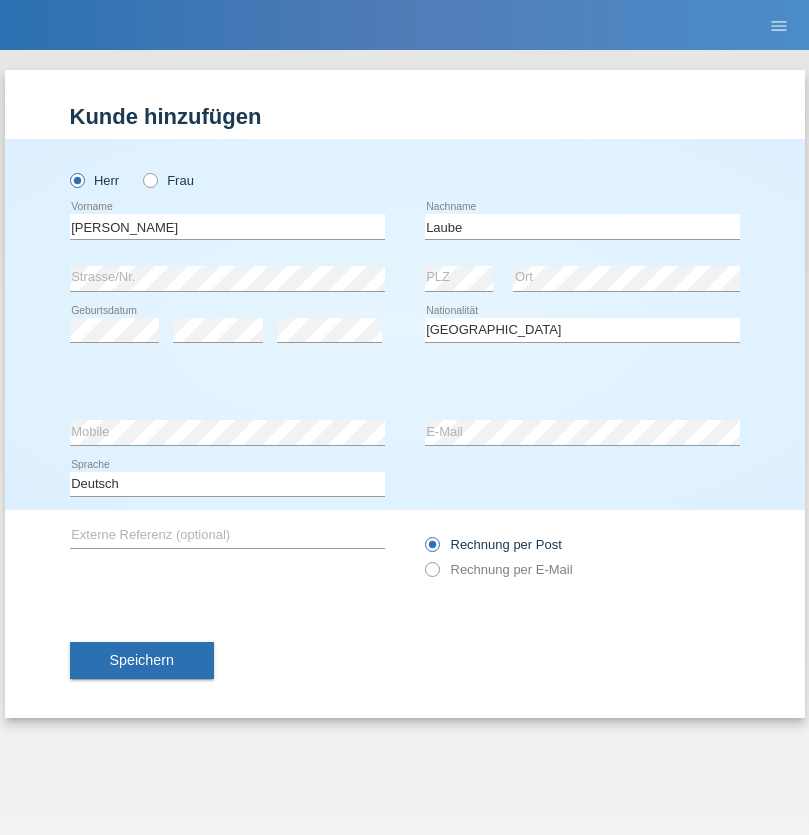 select on "12" 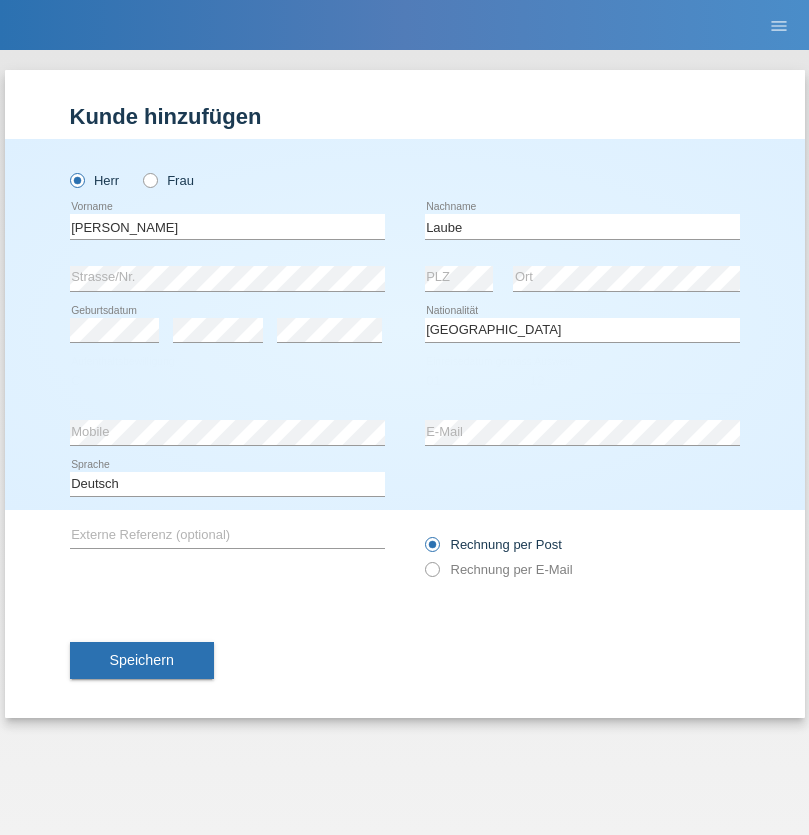 select on "2012" 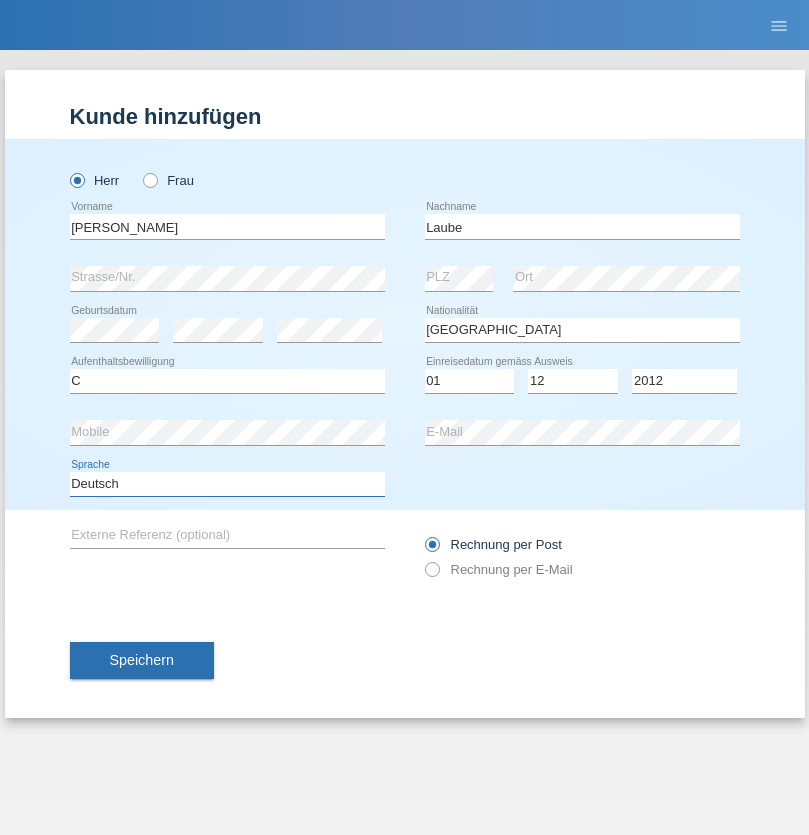 select on "en" 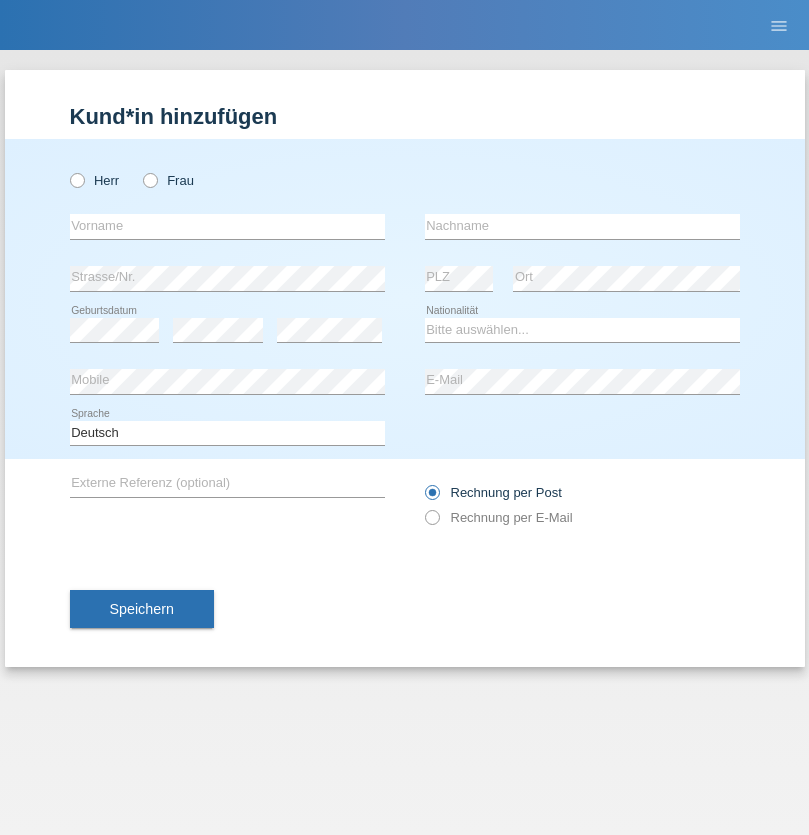 scroll, scrollTop: 0, scrollLeft: 0, axis: both 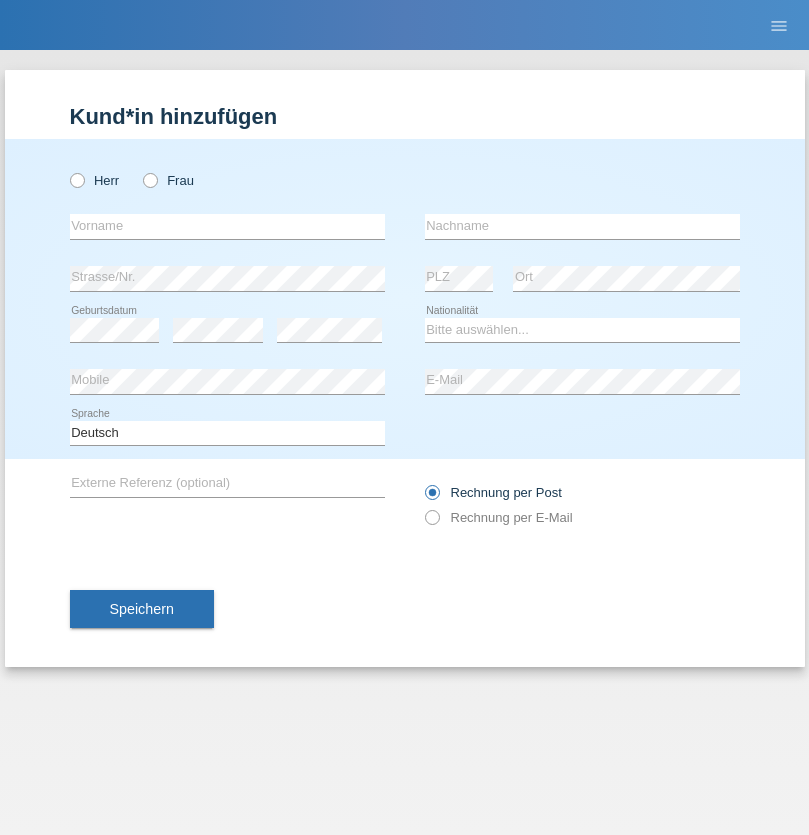 radio on "true" 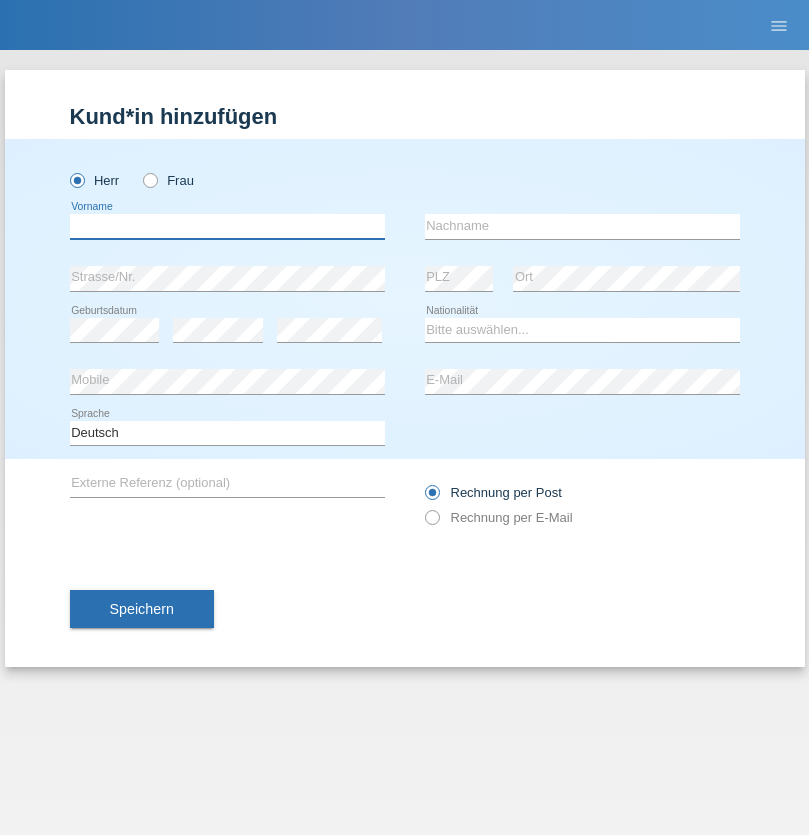 click at bounding box center [227, 226] 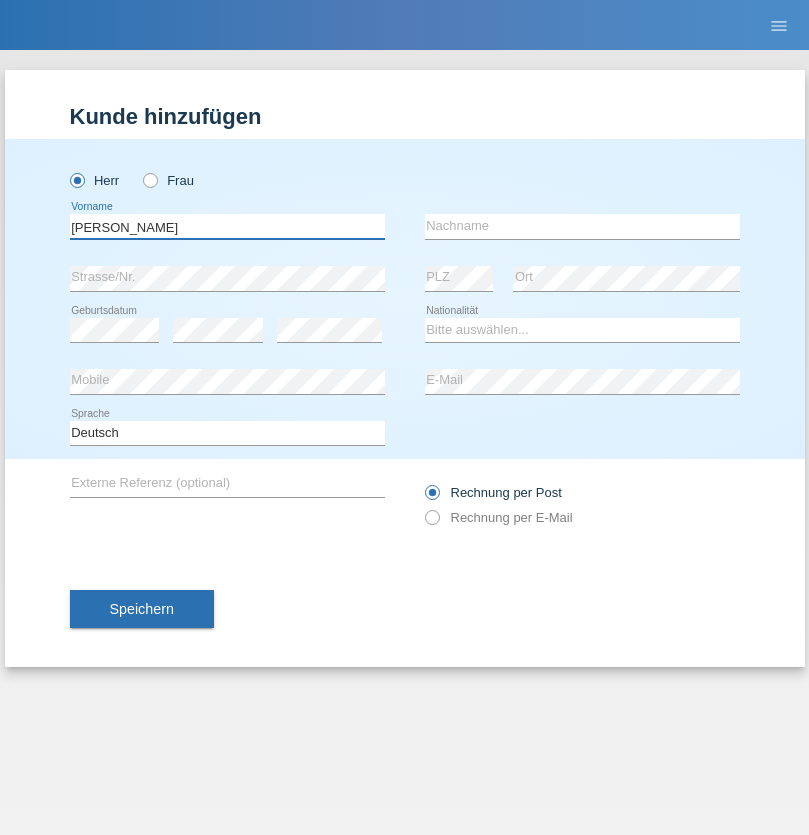 type on "Marcel" 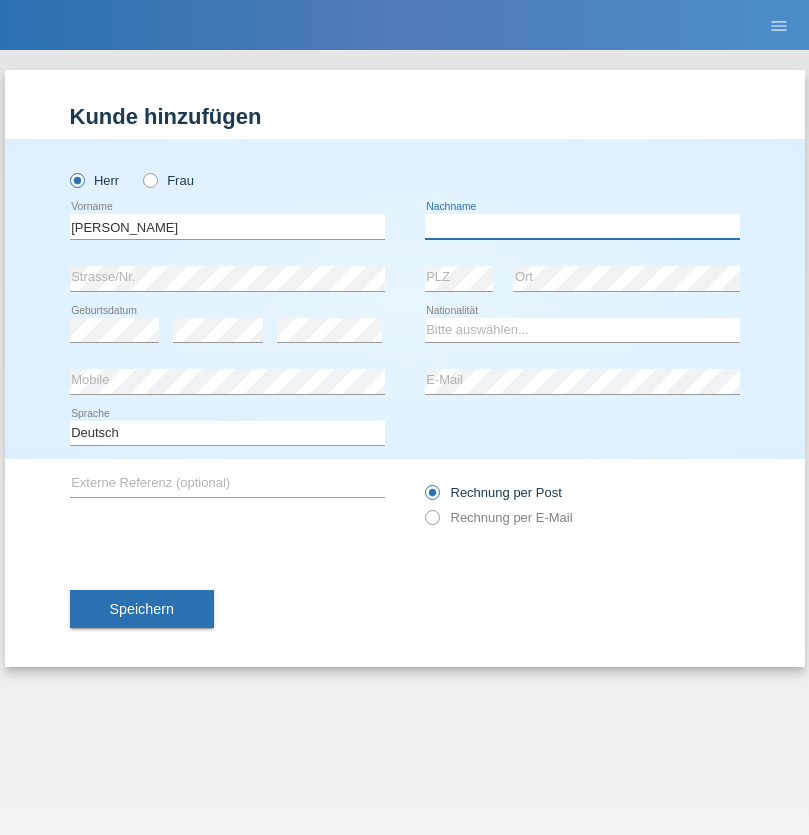 click at bounding box center (582, 226) 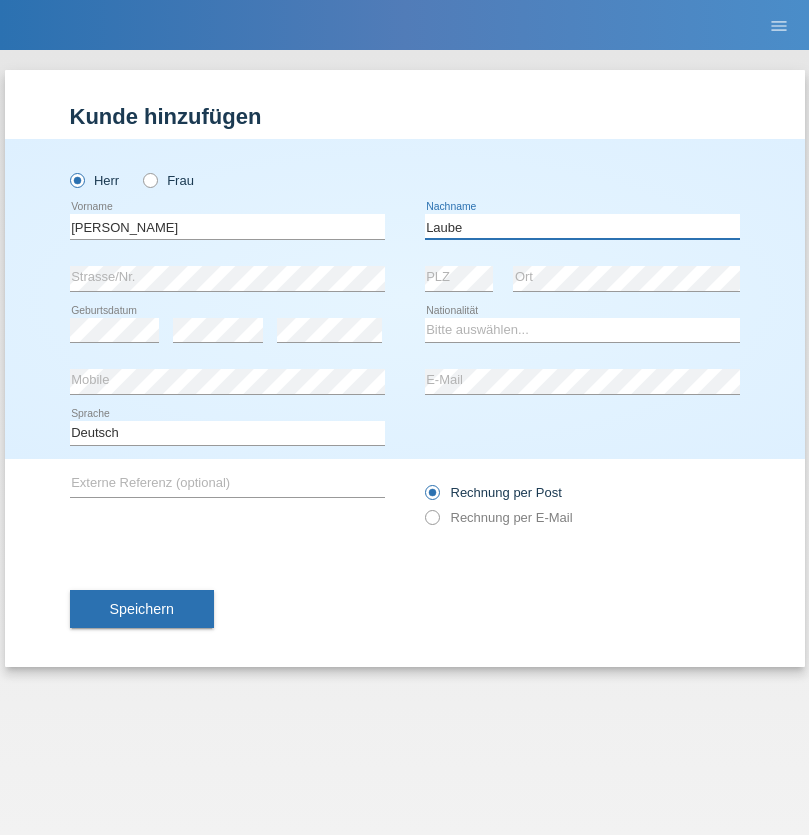 type on "Laube" 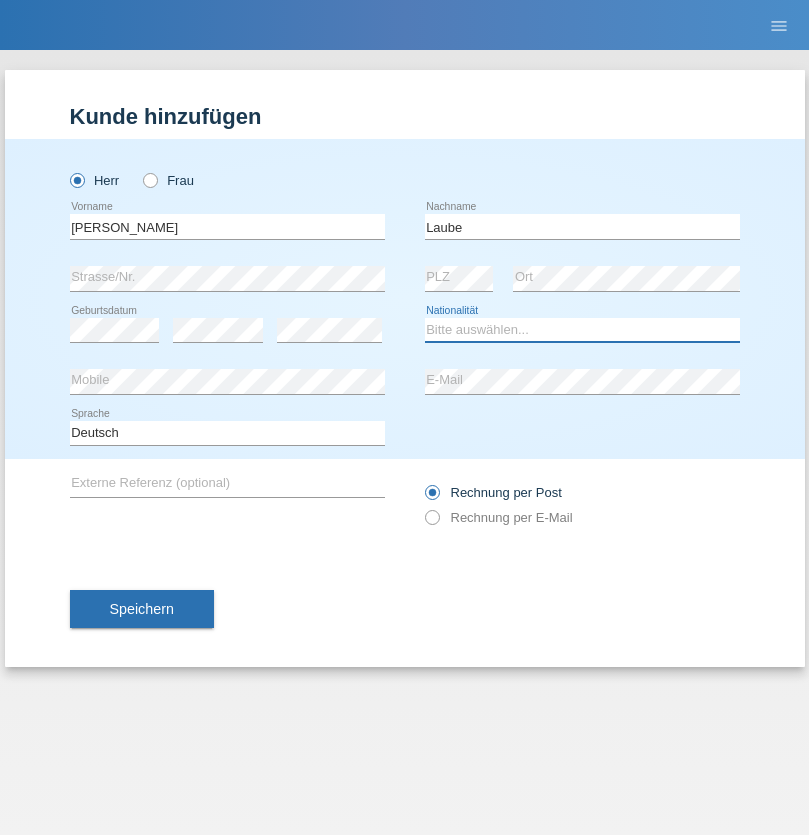 select on "DE" 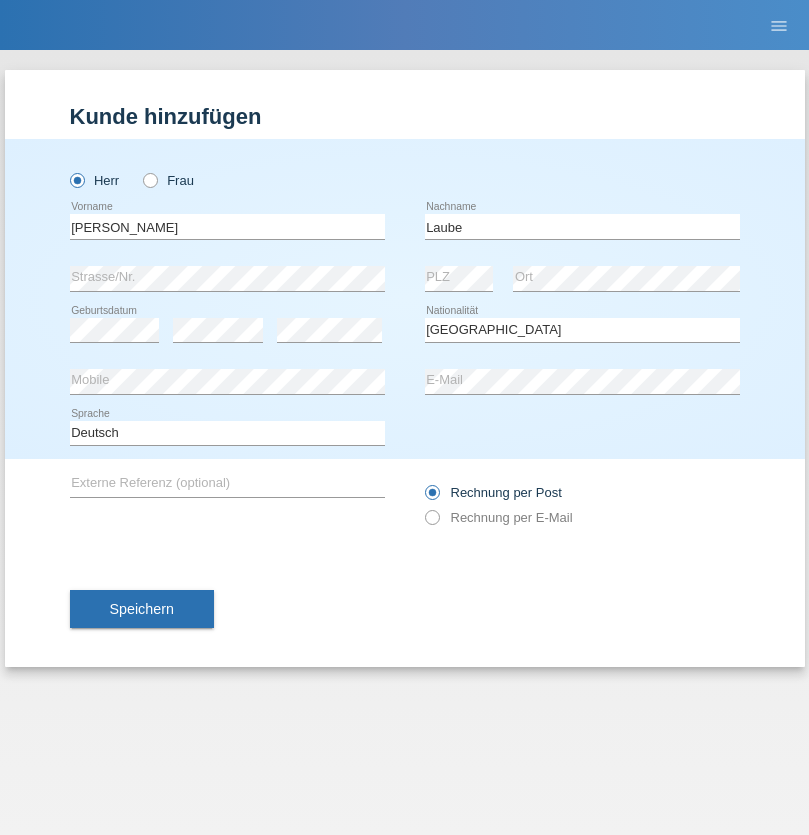 select on "C" 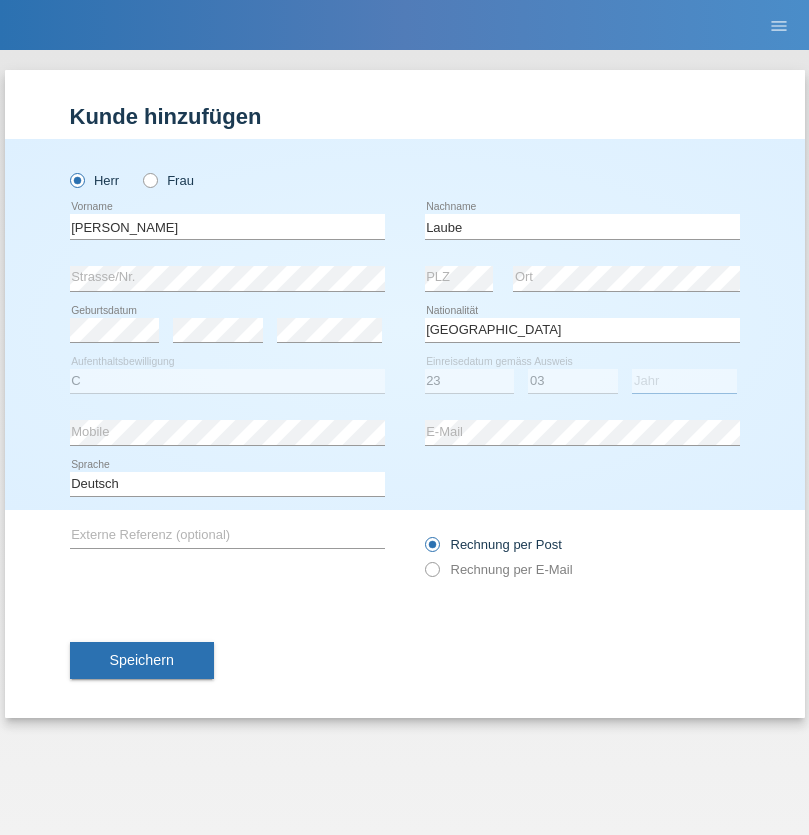 select on "2000" 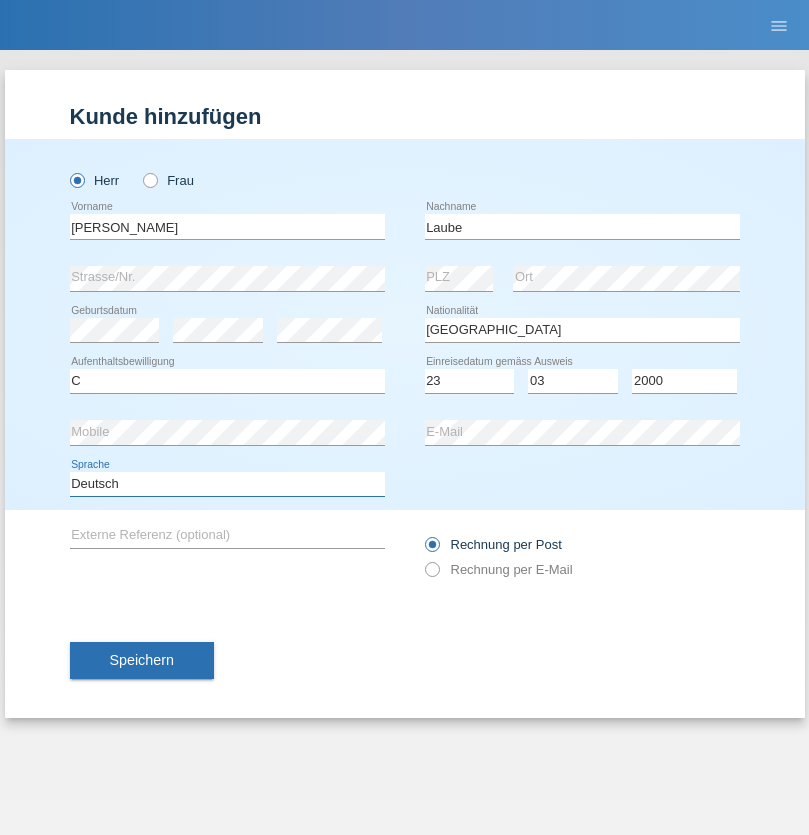 select on "en" 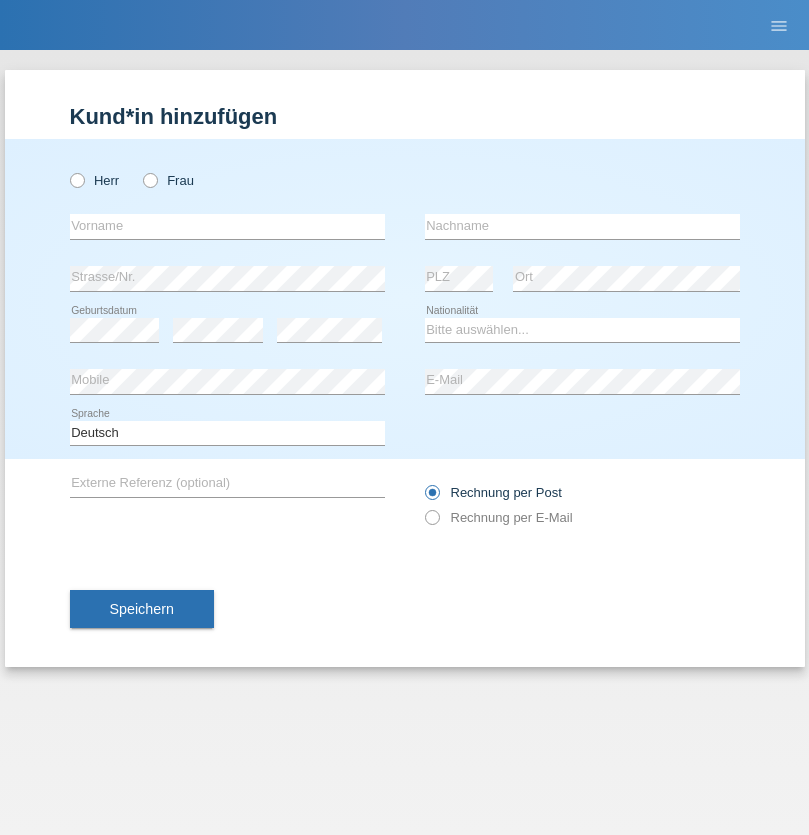 scroll, scrollTop: 0, scrollLeft: 0, axis: both 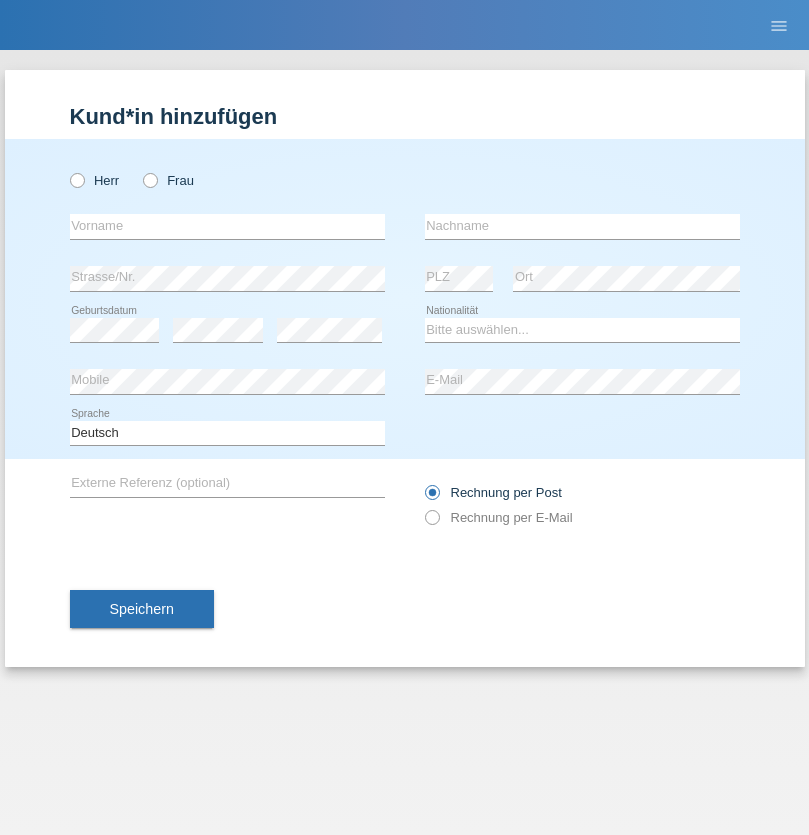 radio on "true" 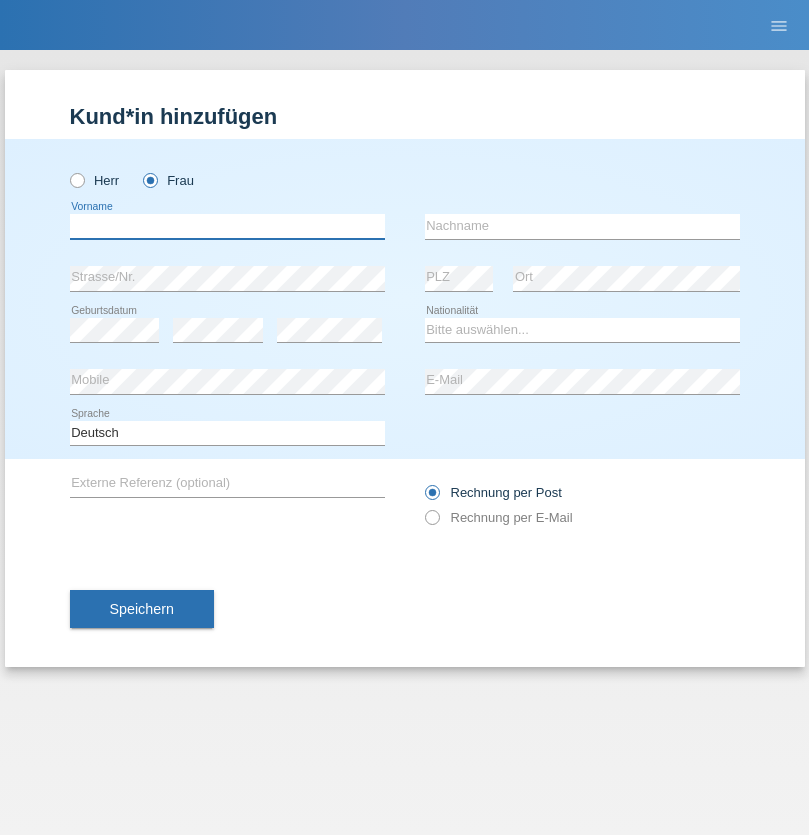 click at bounding box center (227, 226) 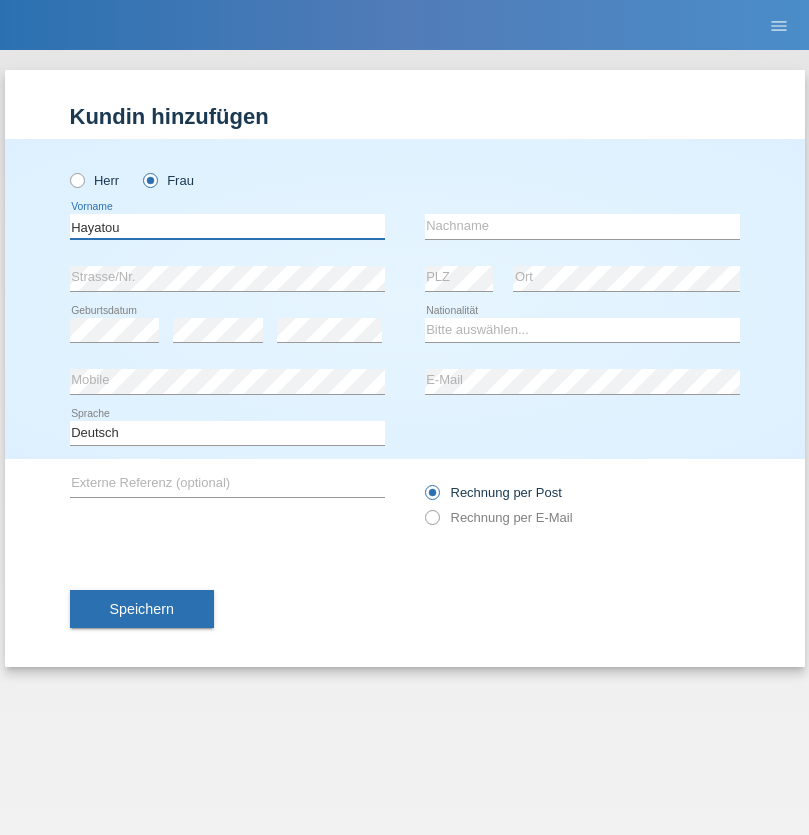 type on "Hayatou" 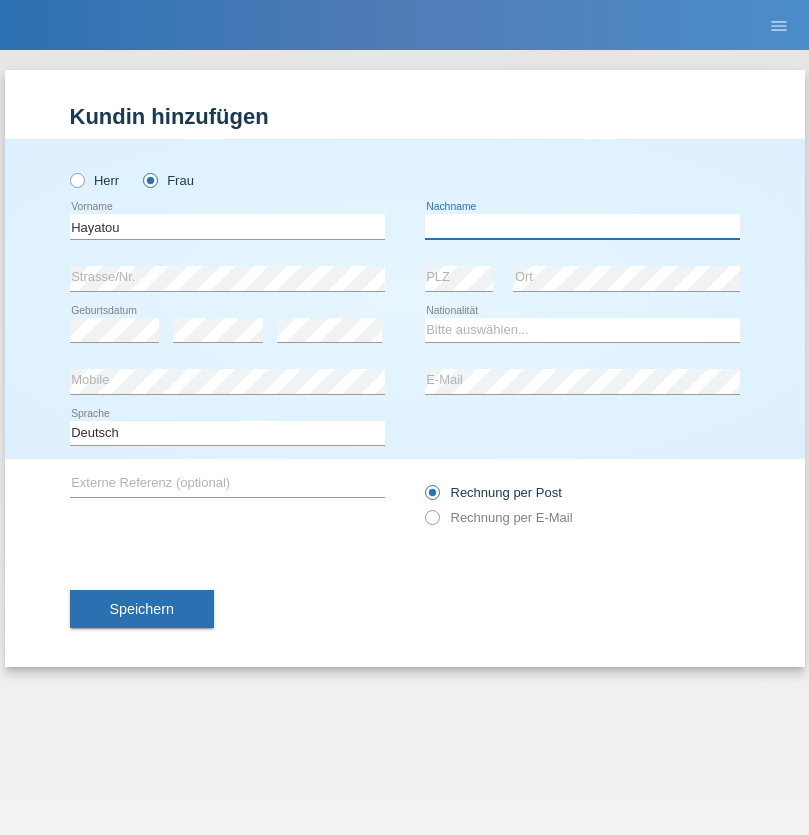 click at bounding box center [582, 226] 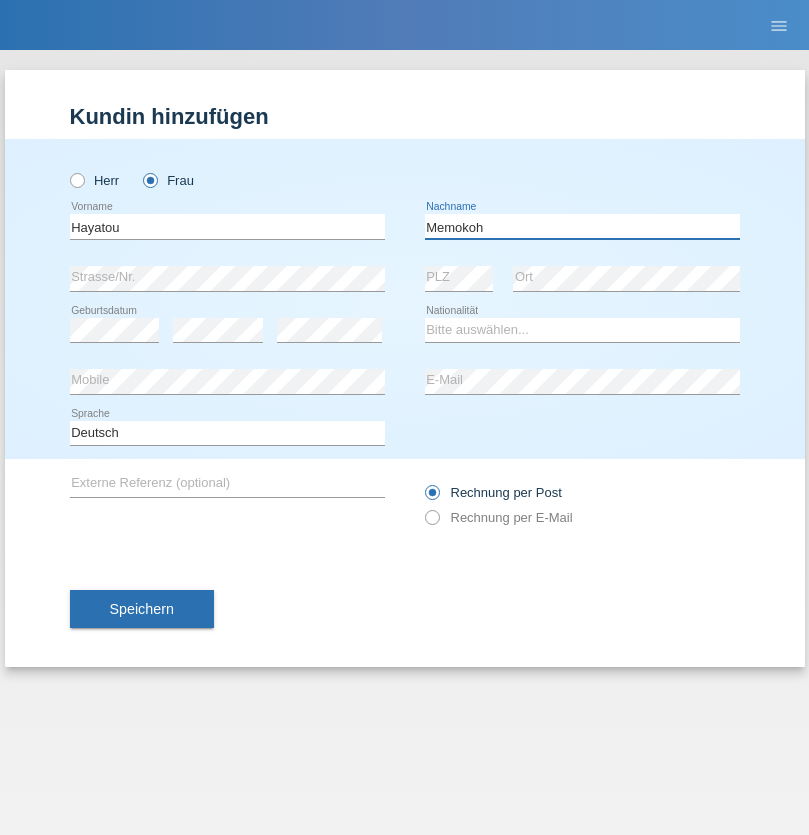 type on "Memokoh" 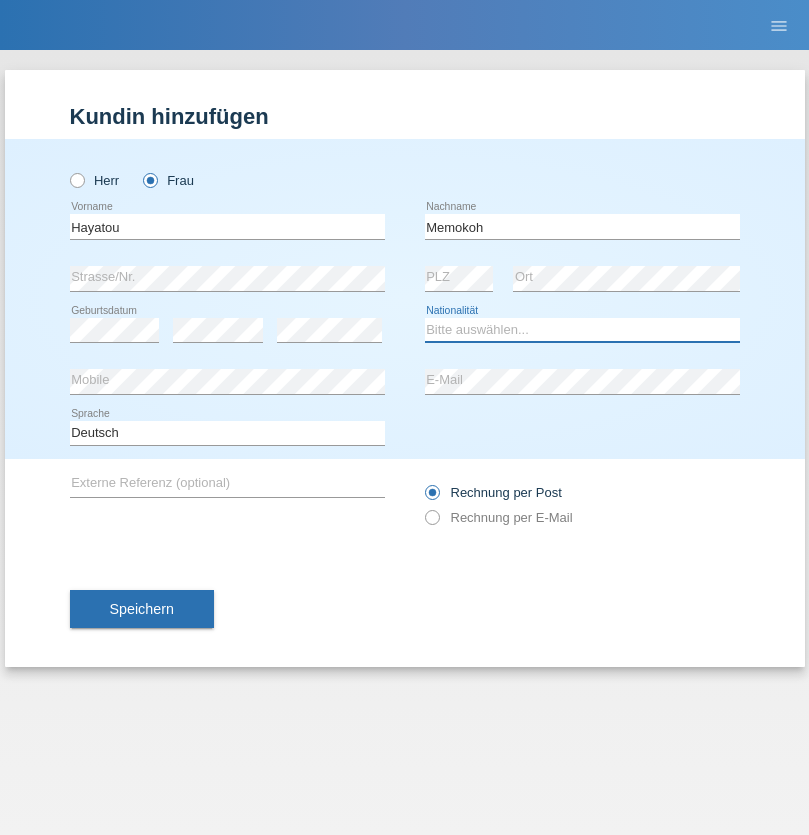 select on "FR" 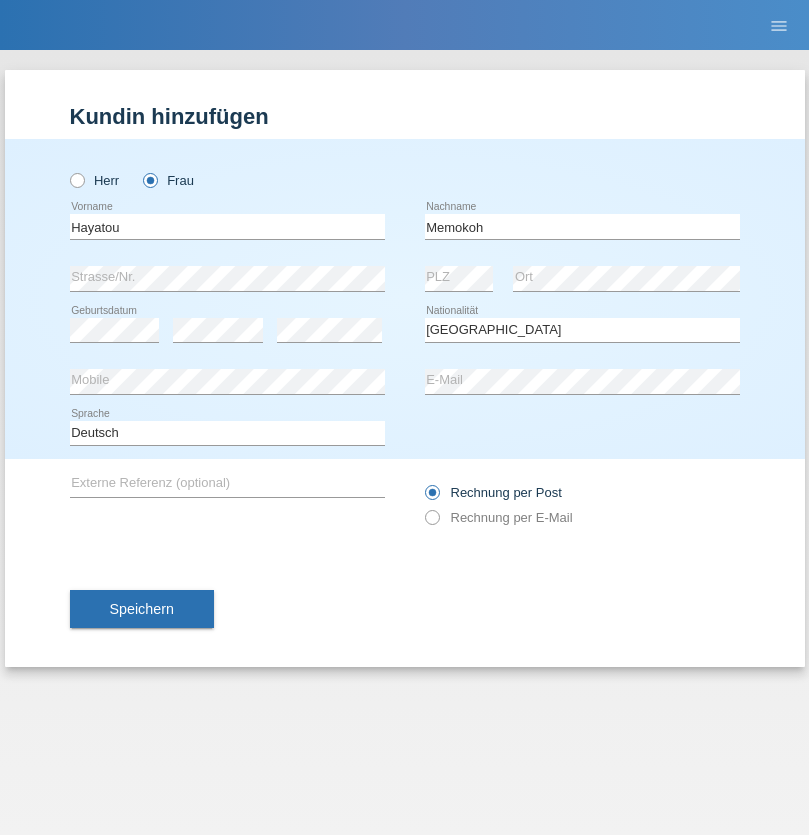 select on "C" 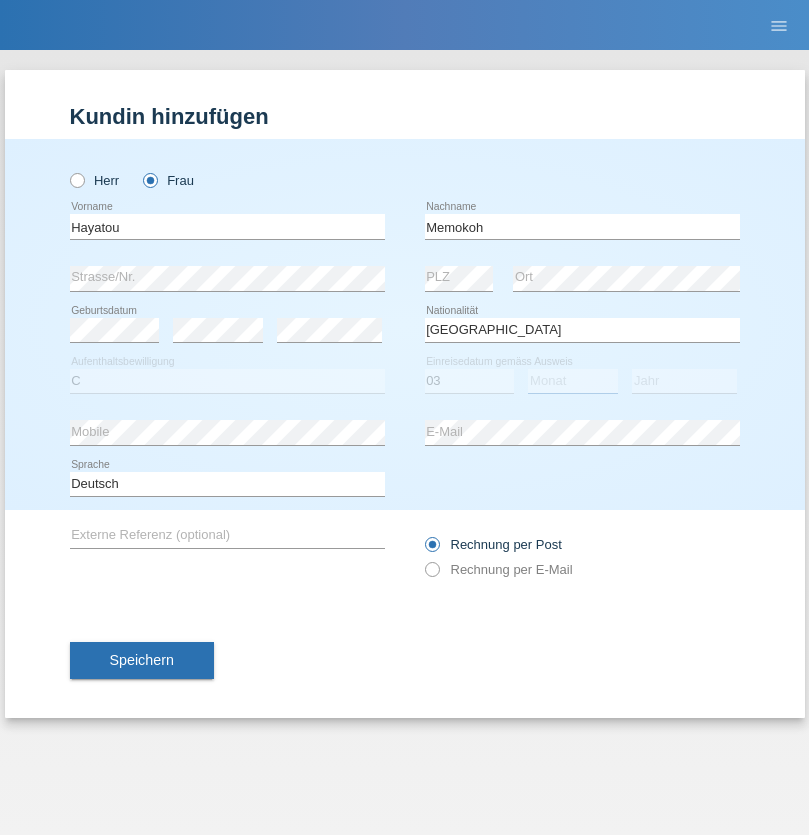 select on "05" 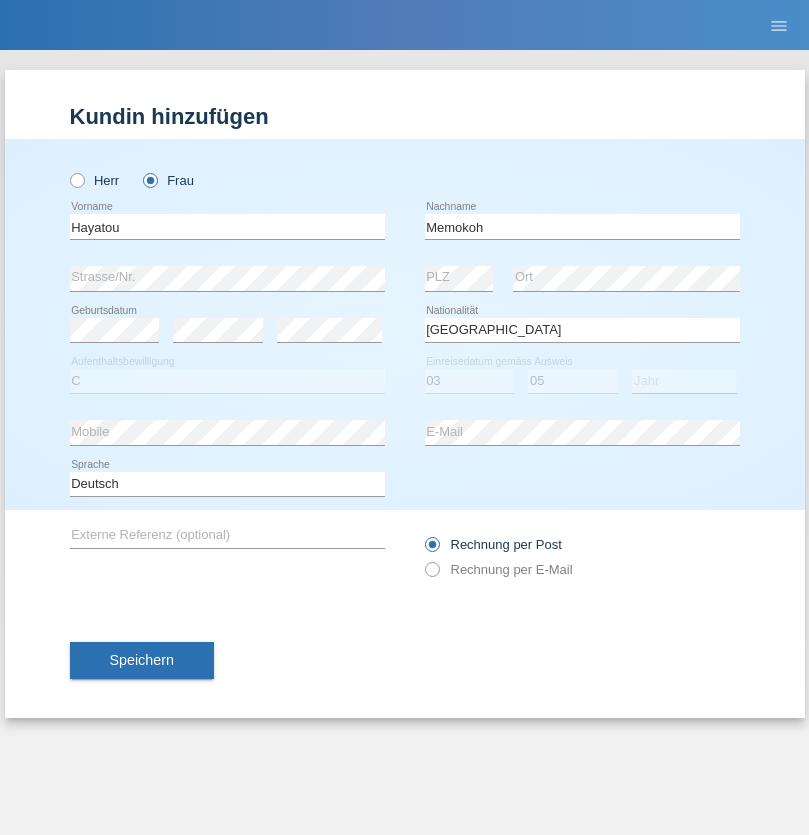 select on "2021" 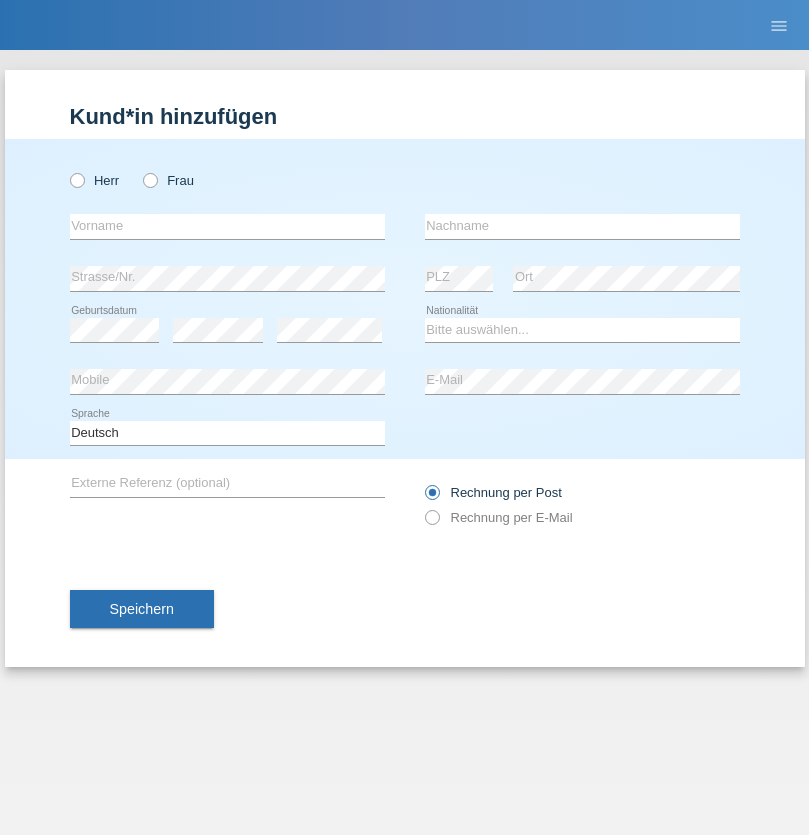 scroll, scrollTop: 0, scrollLeft: 0, axis: both 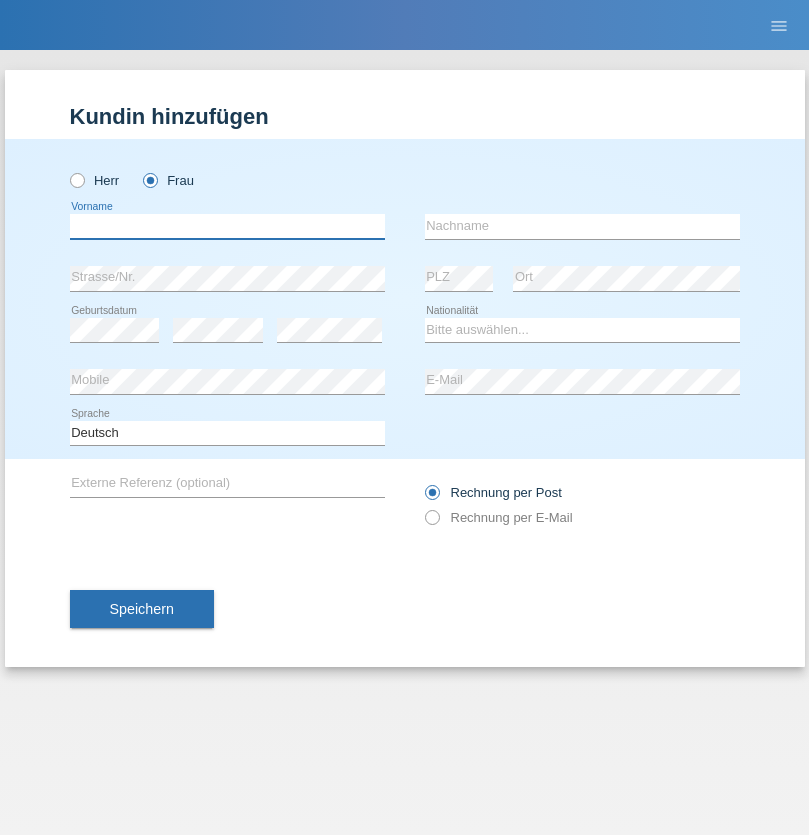 click at bounding box center [227, 226] 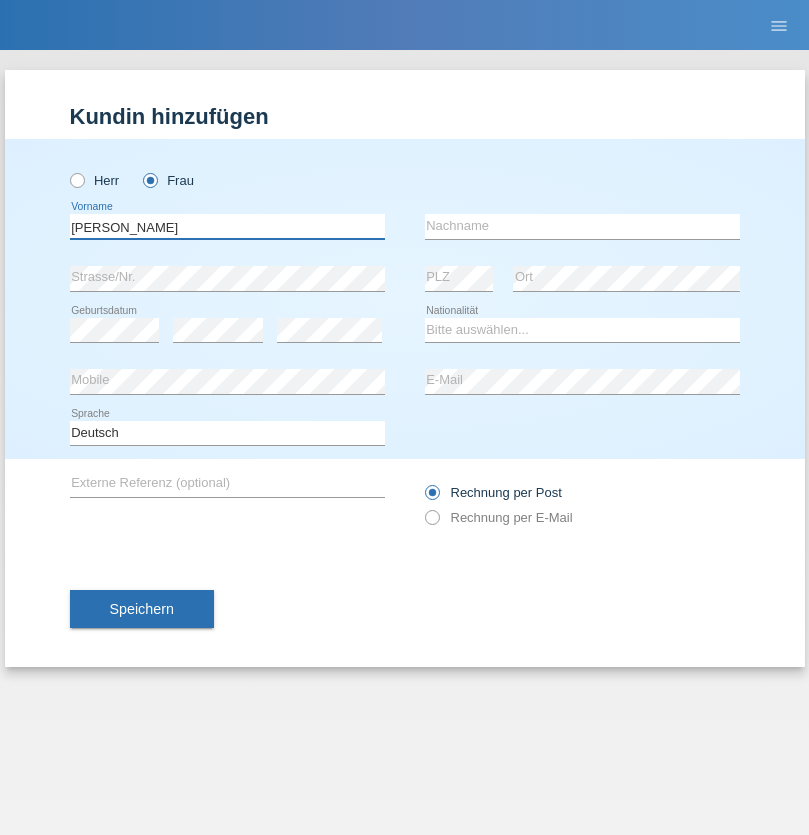 type on "[PERSON_NAME]" 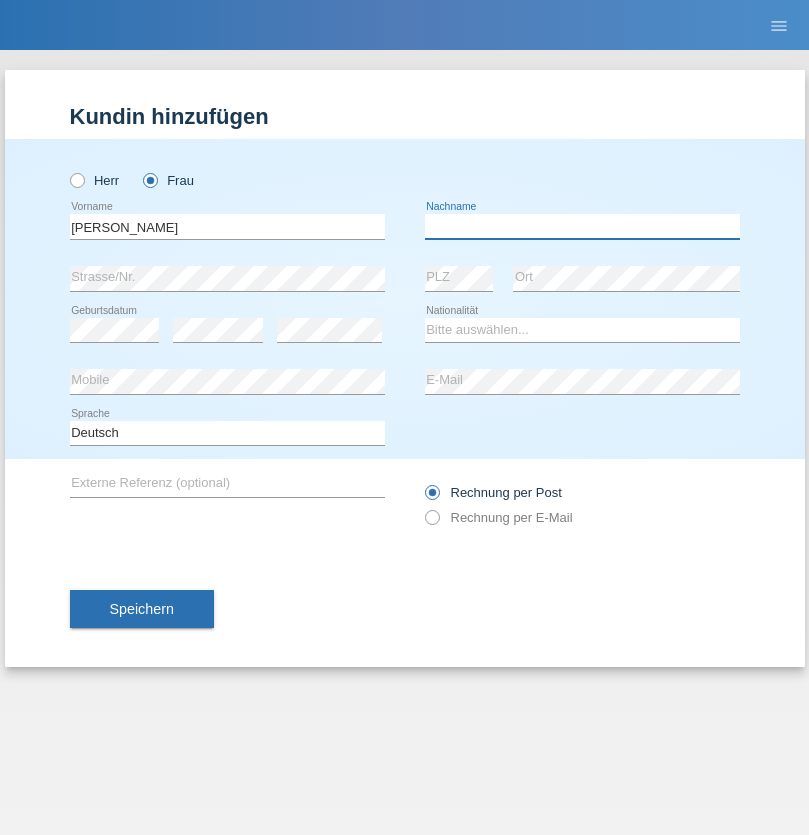 click at bounding box center [582, 226] 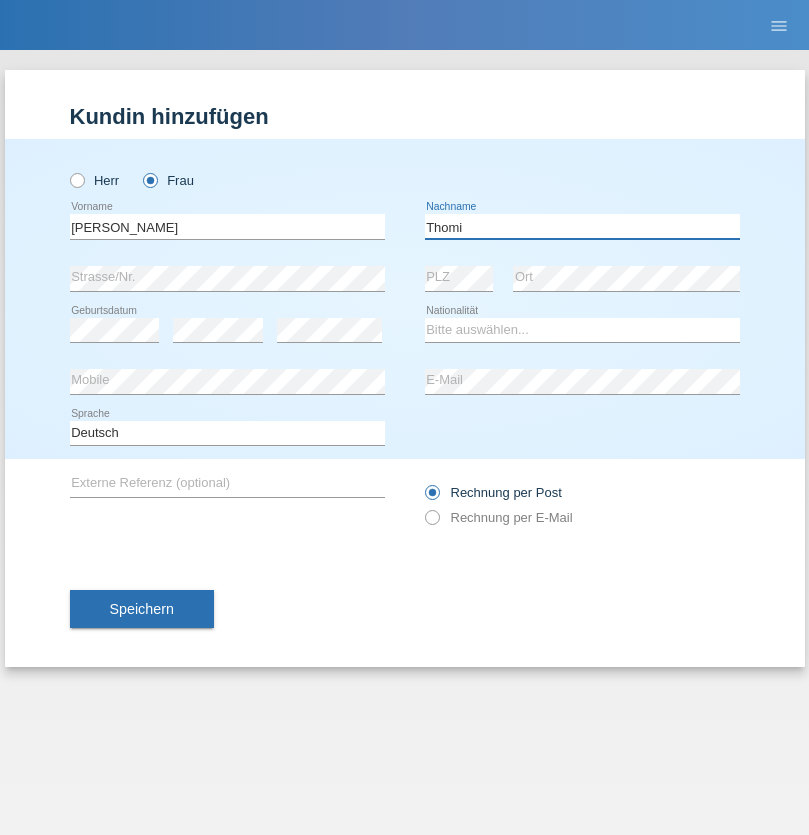 type on "Thomi" 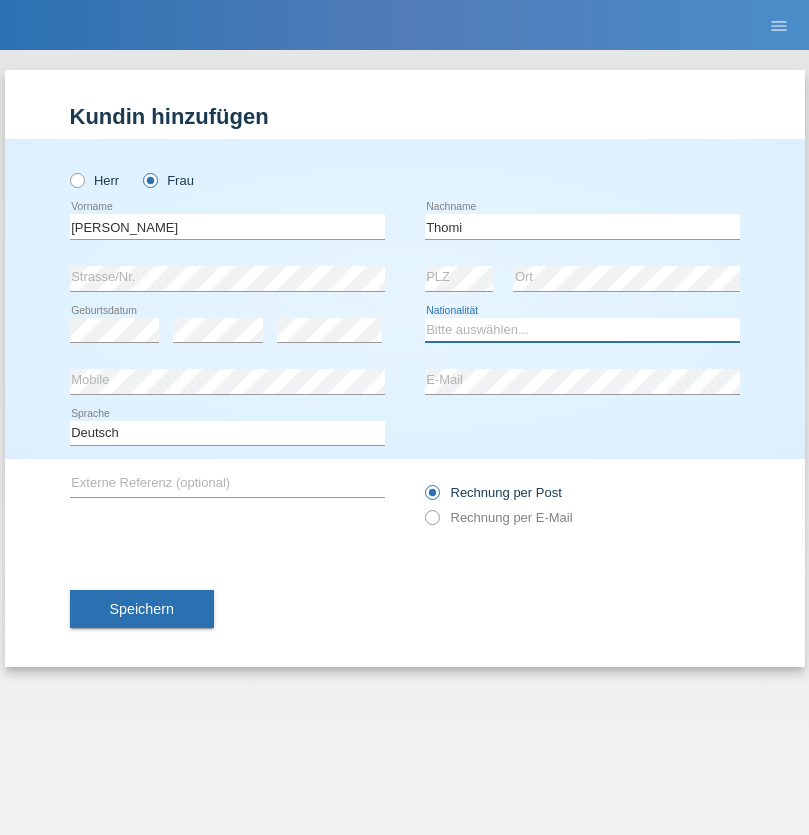 select on "CH" 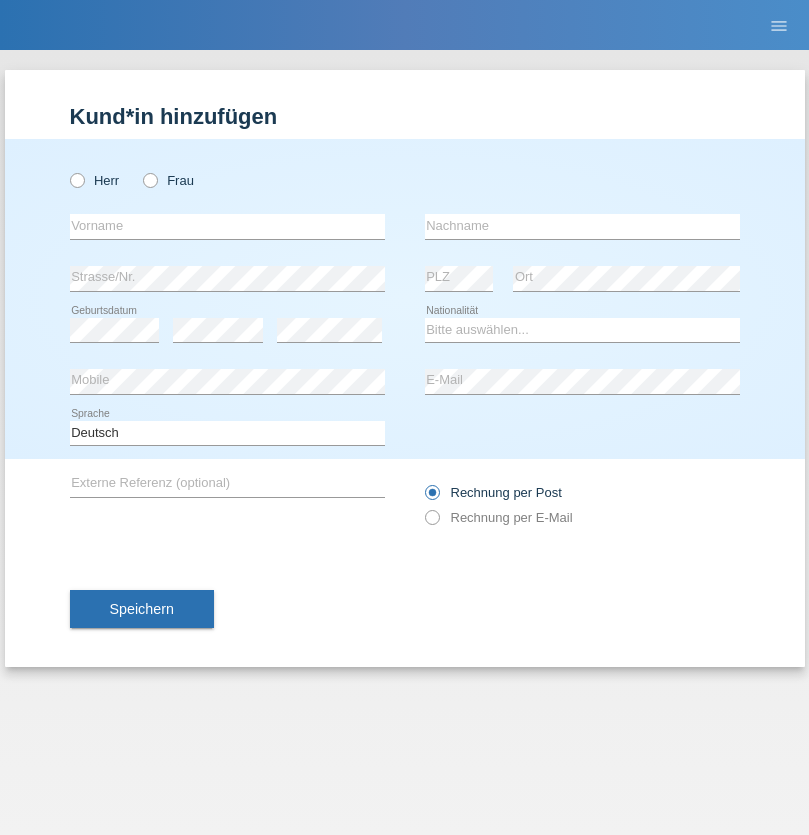 scroll, scrollTop: 0, scrollLeft: 0, axis: both 